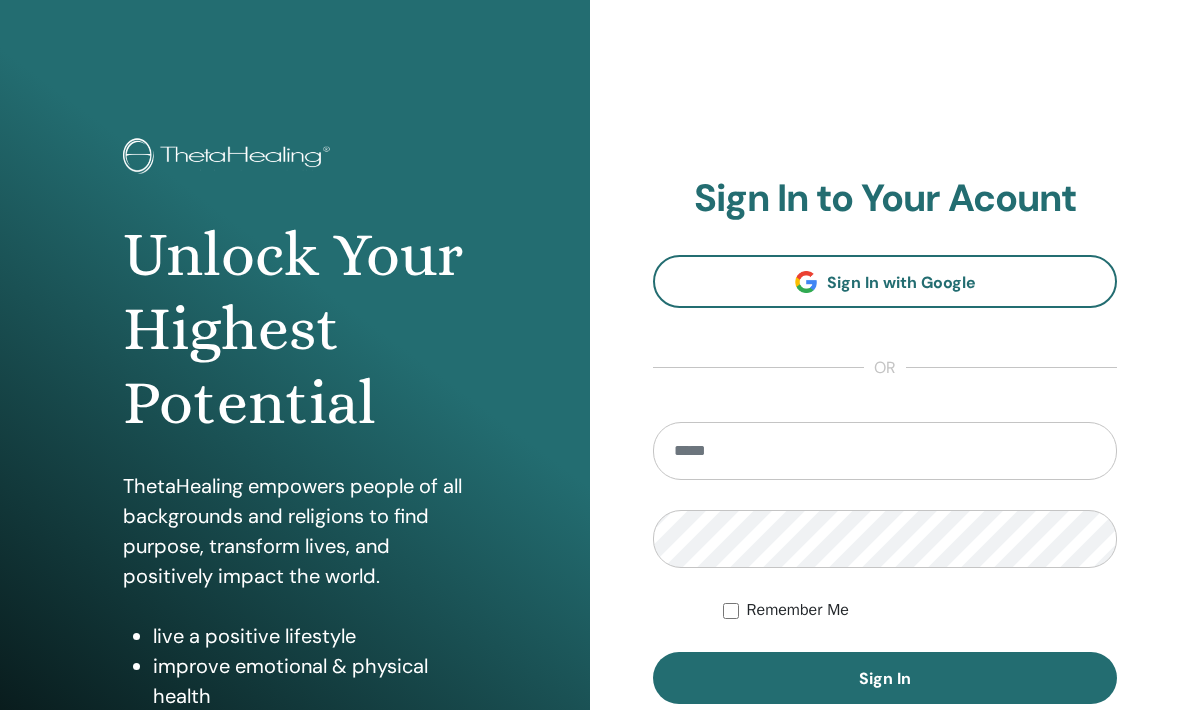 scroll, scrollTop: 278, scrollLeft: 0, axis: vertical 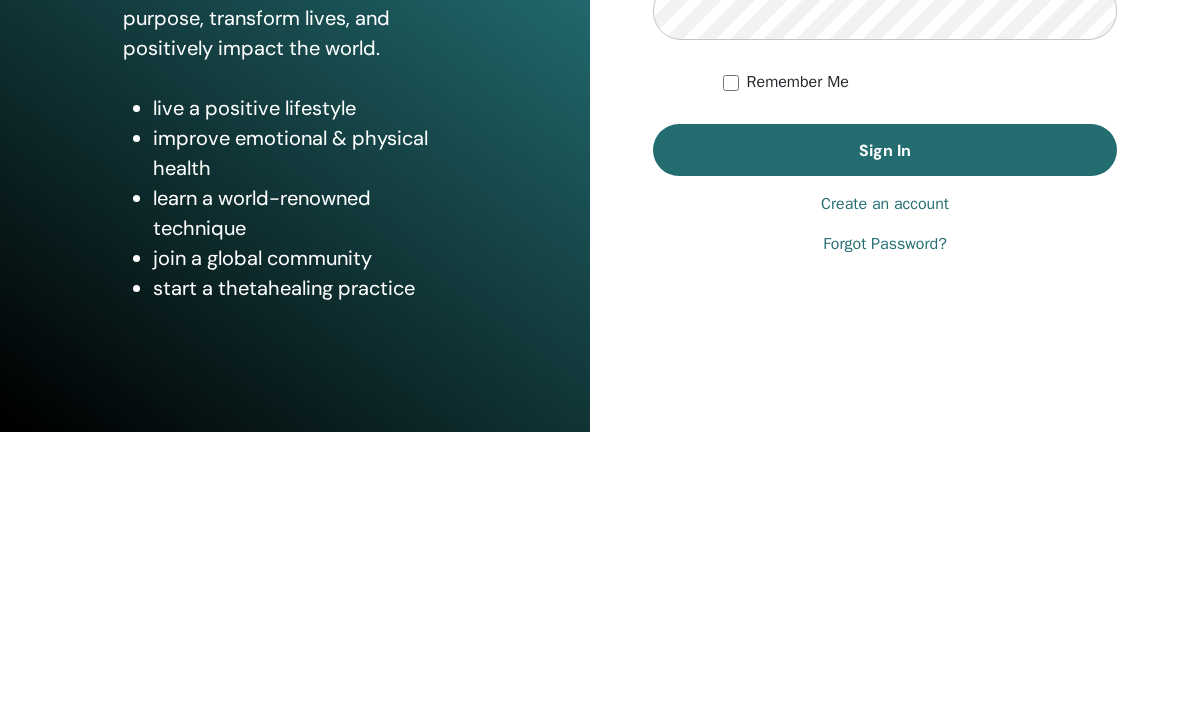 type on "**********" 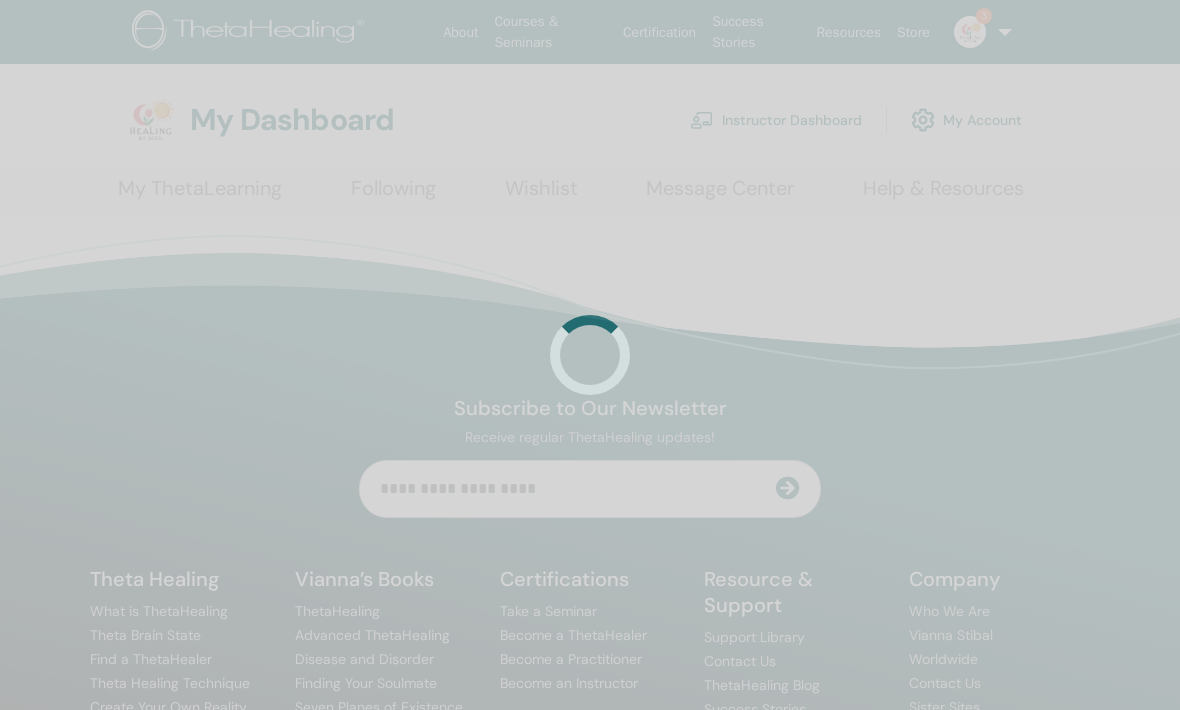 scroll, scrollTop: 0, scrollLeft: 0, axis: both 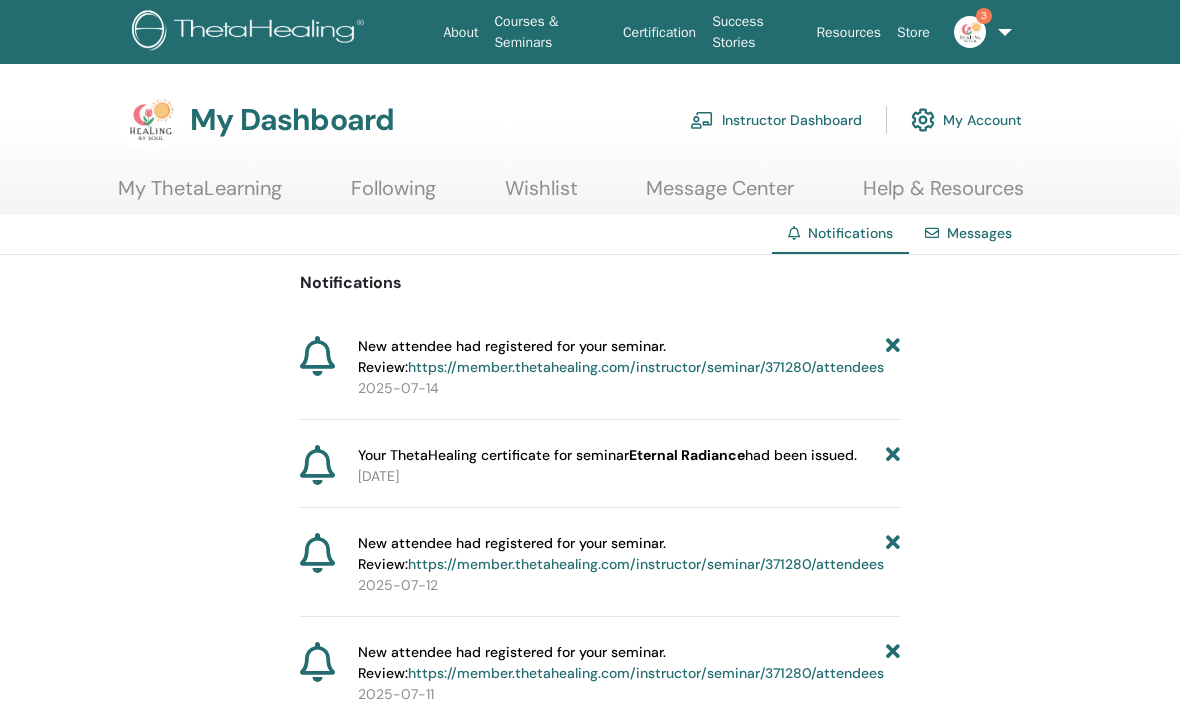click on "Instructor Dashboard" at bounding box center (776, 120) 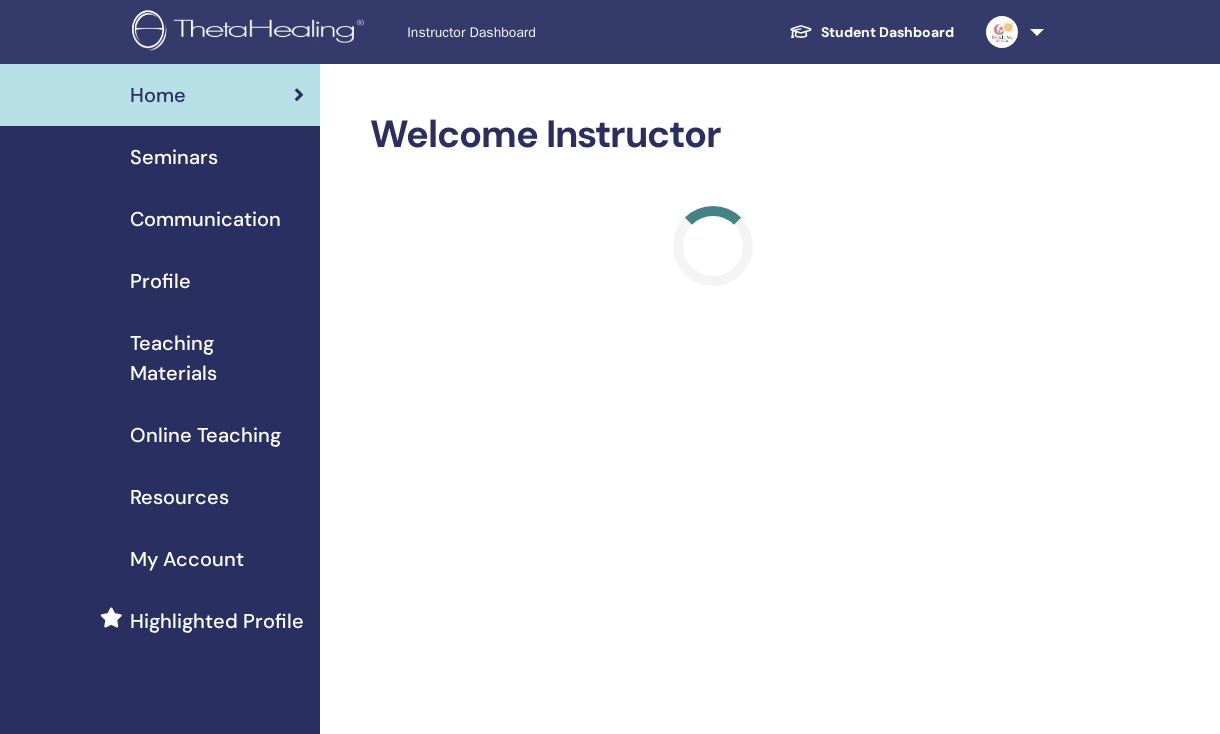 scroll, scrollTop: 0, scrollLeft: 0, axis: both 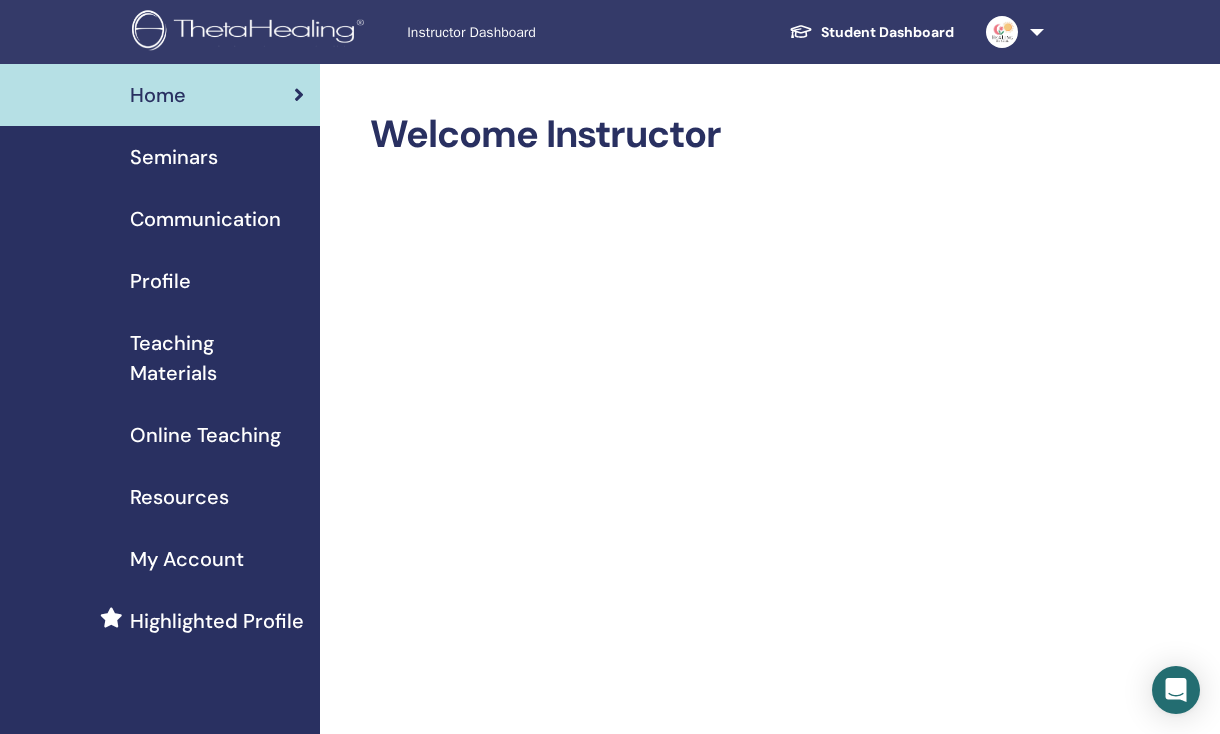 click on "Seminars" at bounding box center (174, 157) 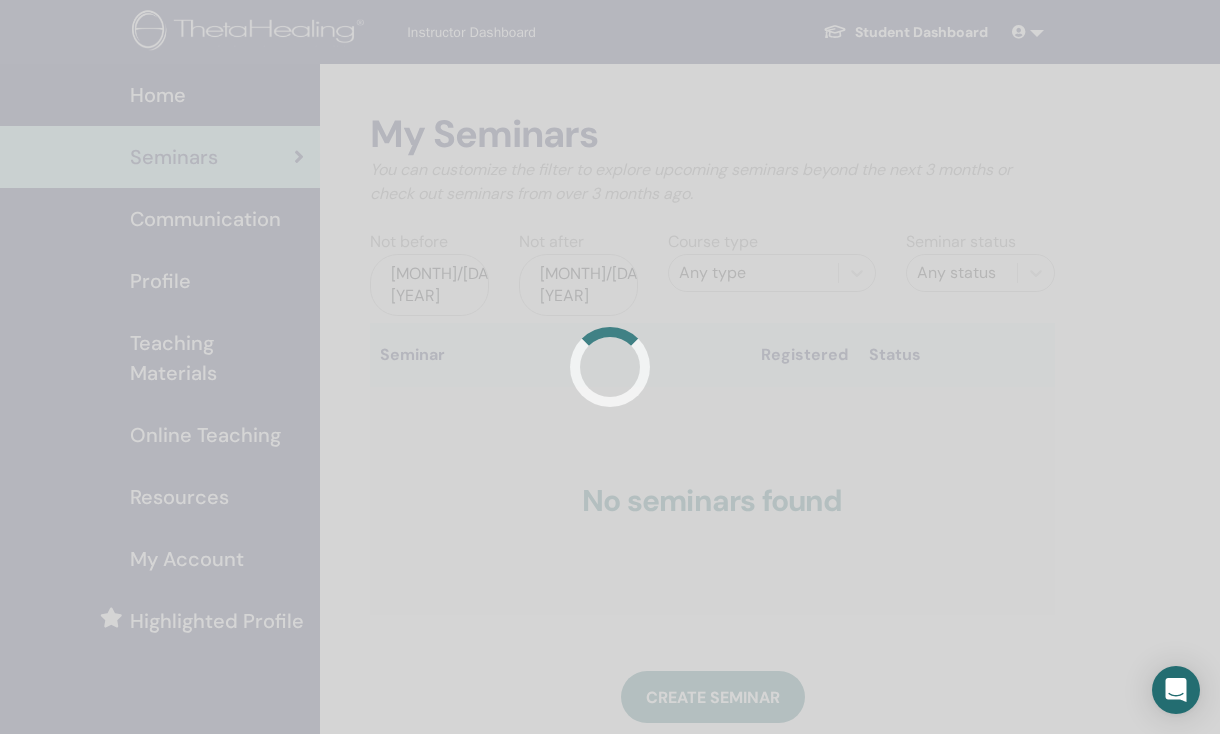scroll, scrollTop: 0, scrollLeft: 0, axis: both 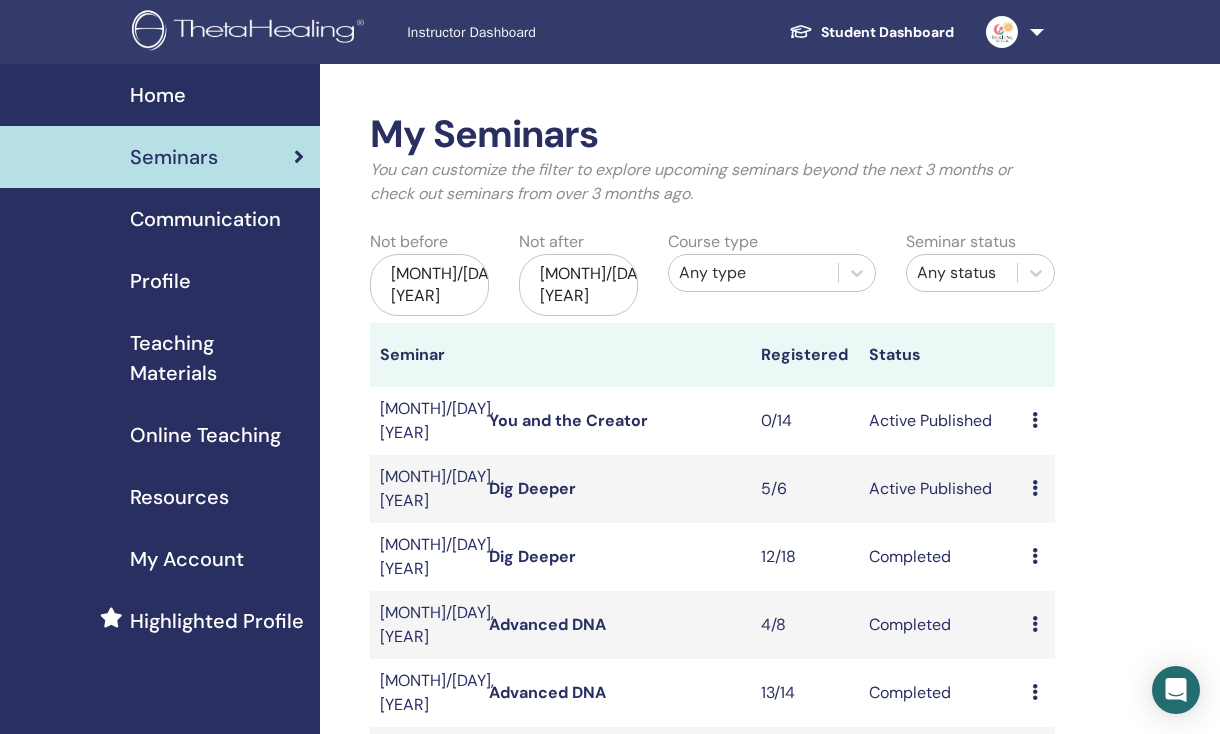 click on "Preview Edit Attendees Cancel" at bounding box center [1038, 489] 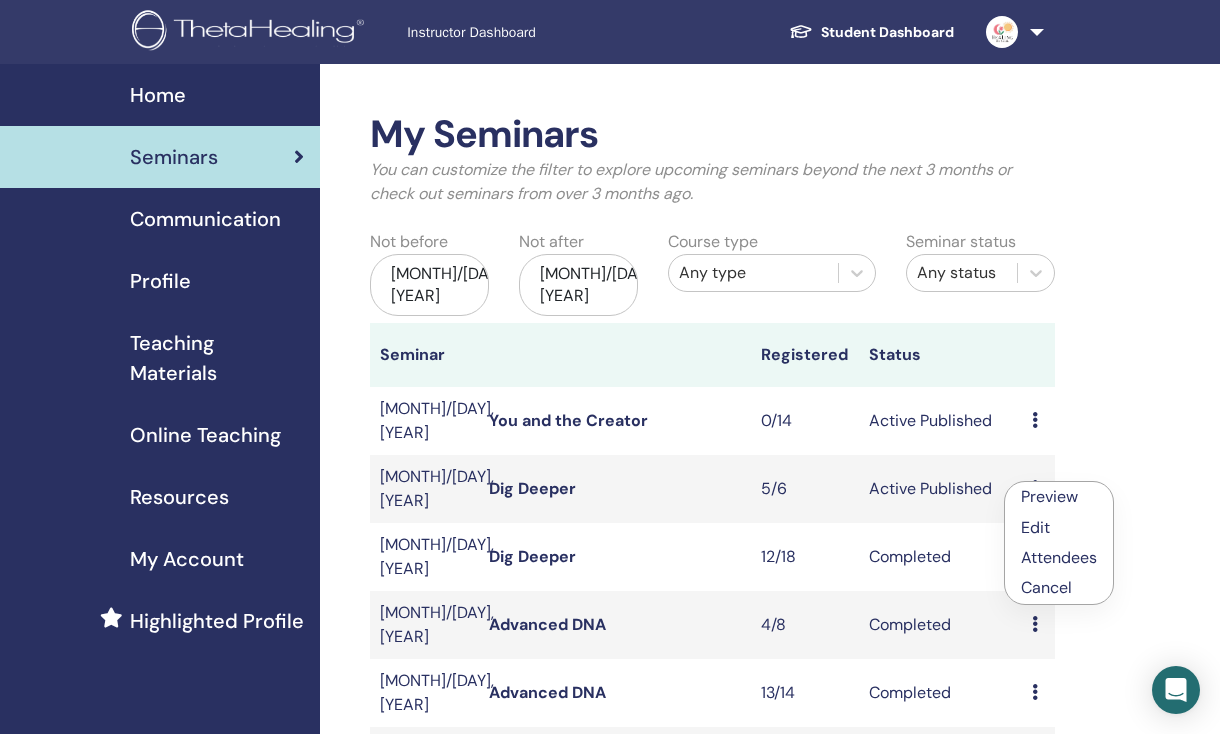 click on "Attendees" at bounding box center (1059, 557) 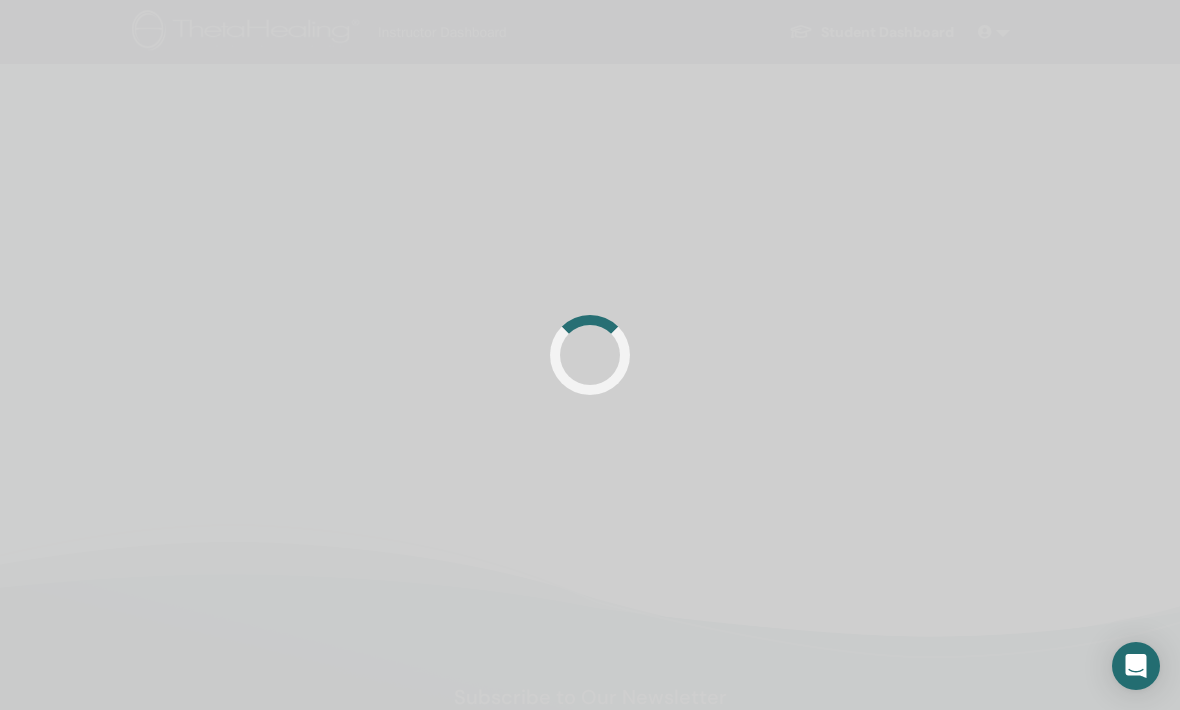 scroll, scrollTop: 0, scrollLeft: 0, axis: both 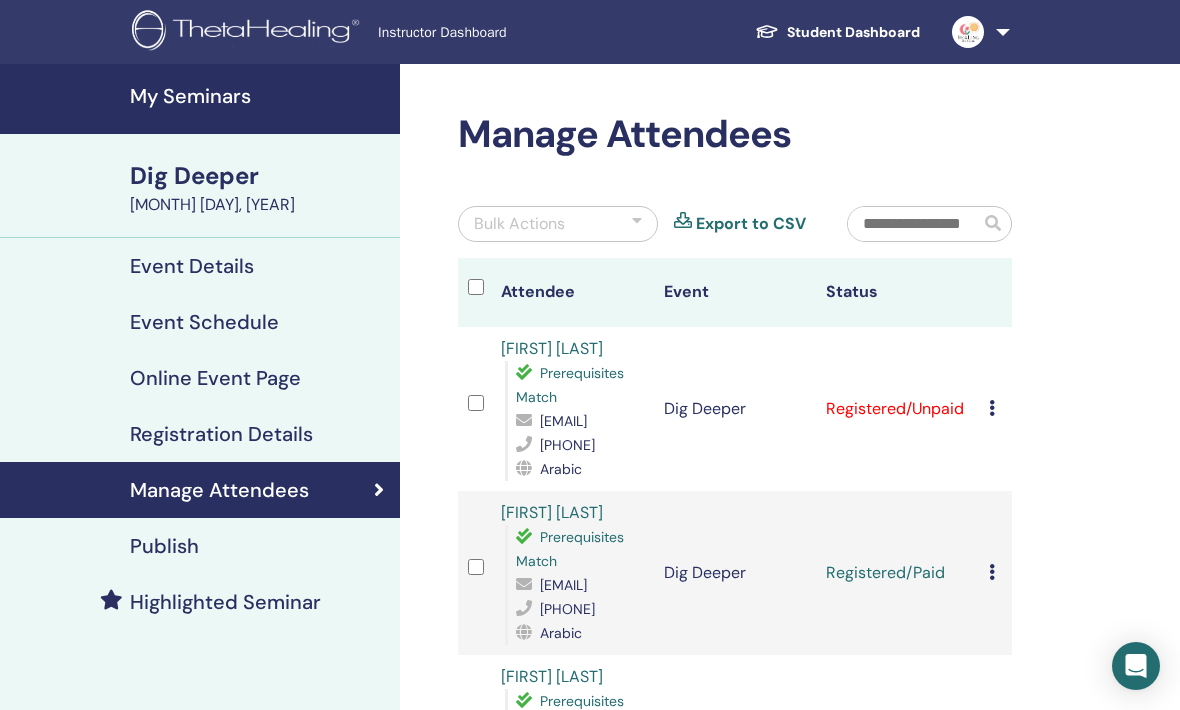click on "Cancel Registration Do not auto-certify Mark as Paid Mark as Unpaid Mark as Absent Complete and Certify Download Certificate" at bounding box center [995, 409] 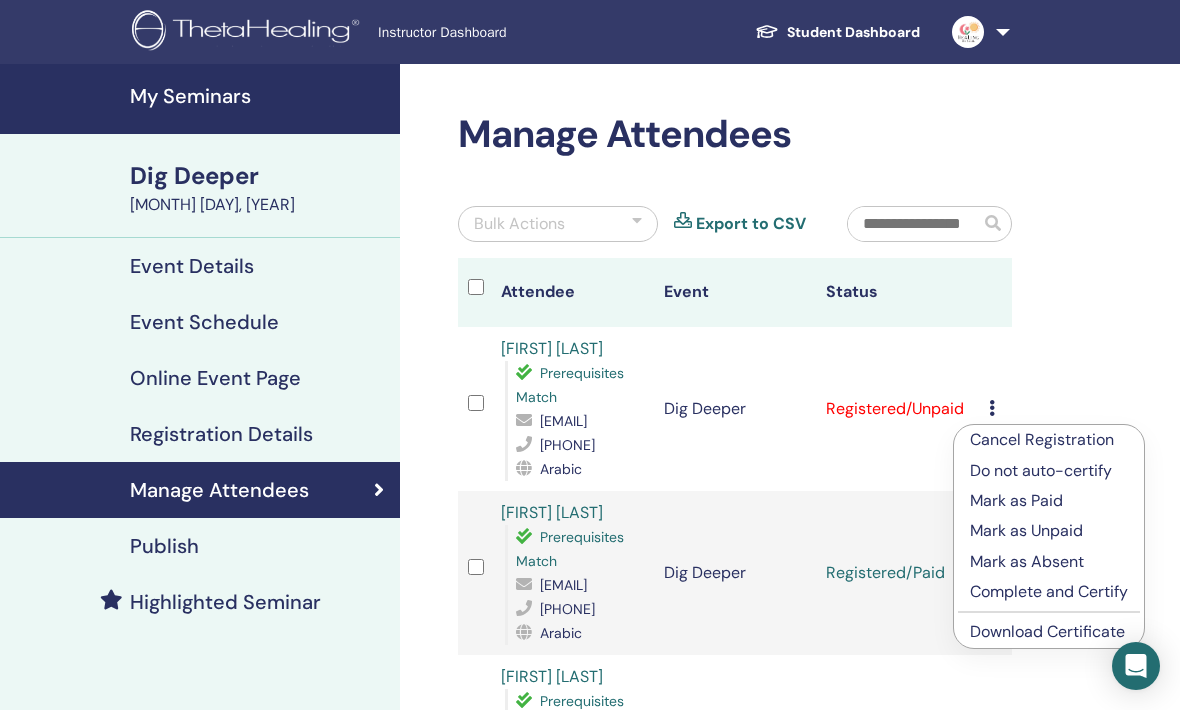 click on "Mark as Paid" at bounding box center [1049, 501] 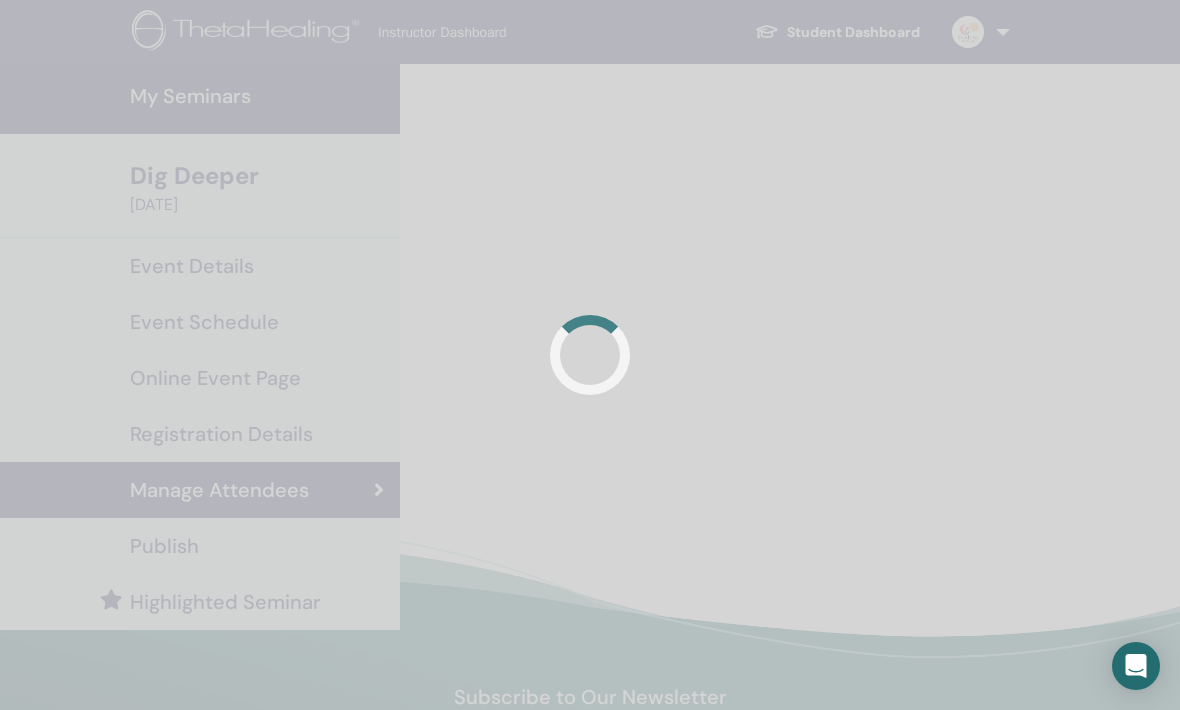 scroll, scrollTop: 0, scrollLeft: 0, axis: both 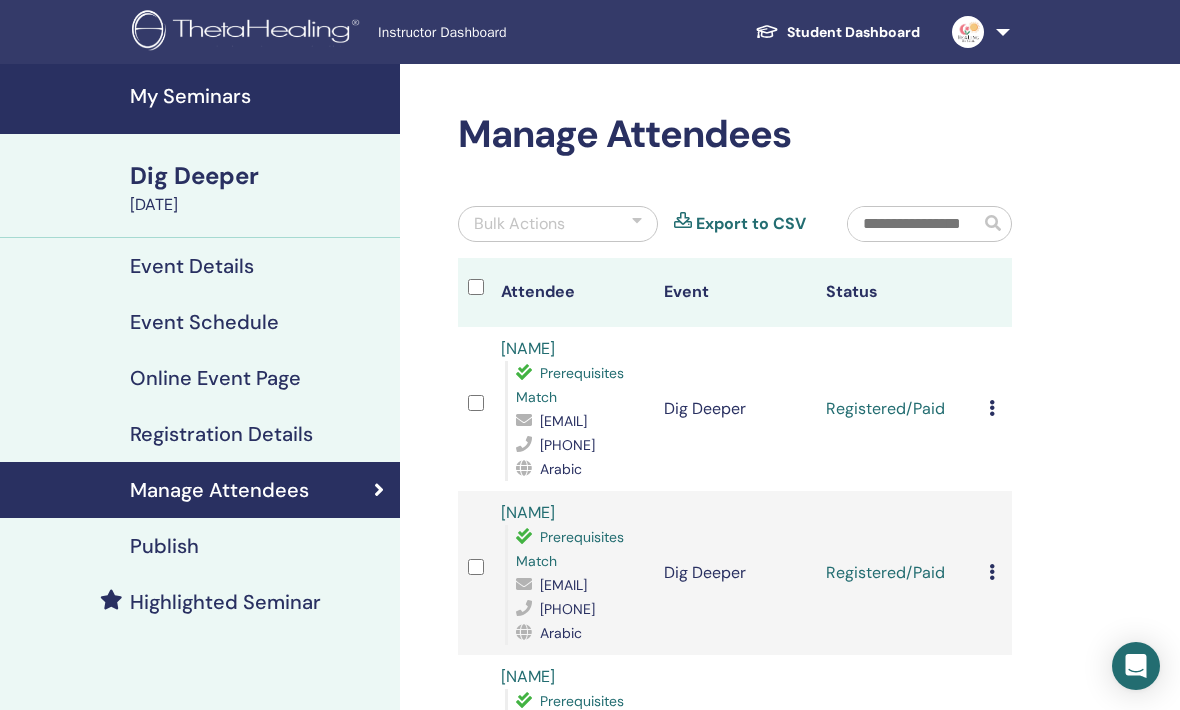 click at bounding box center [992, 408] 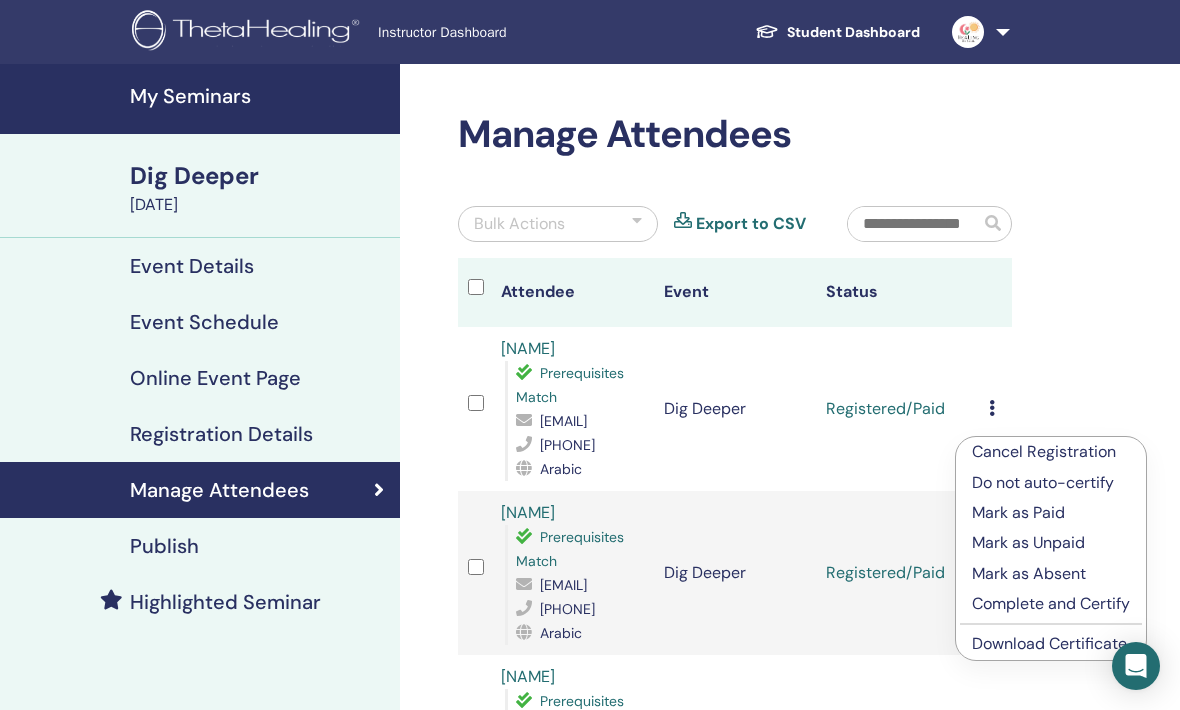 click on "Download Certificate" at bounding box center (1049, 643) 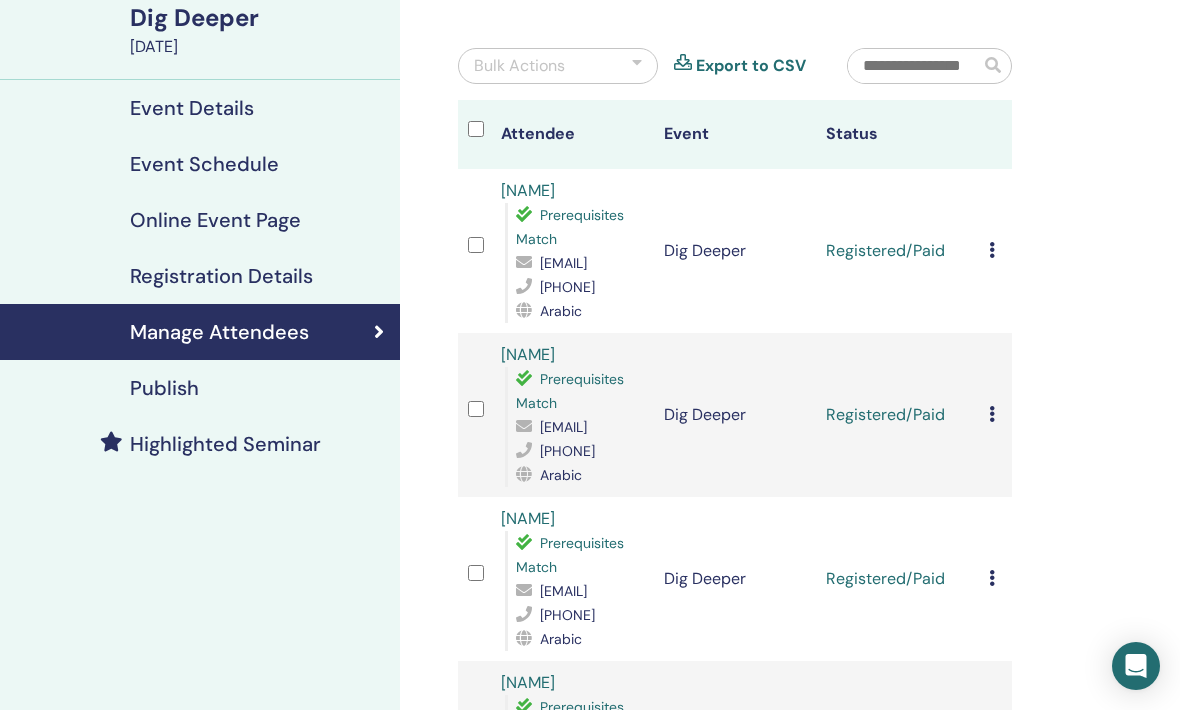 scroll, scrollTop: 161, scrollLeft: 0, axis: vertical 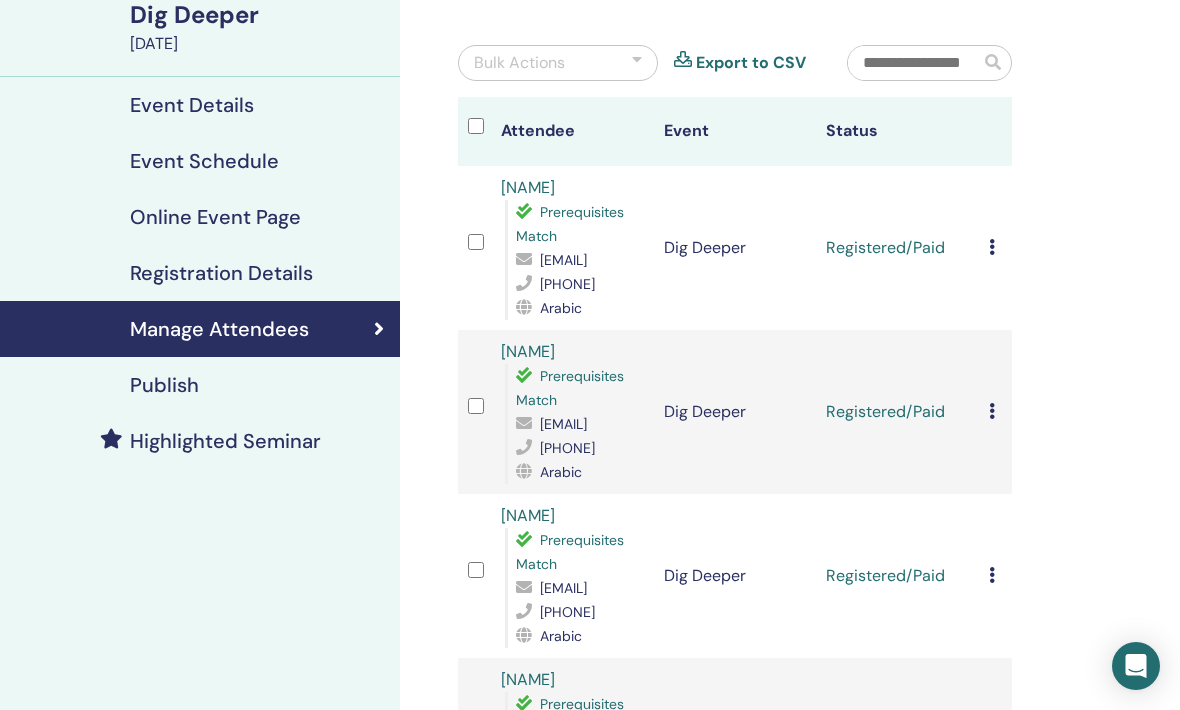 click on "Cancel Registration Do not auto-certify Mark as Paid Mark as Unpaid Mark as Absent Complete and Certify Download Certificate" at bounding box center (995, 248) 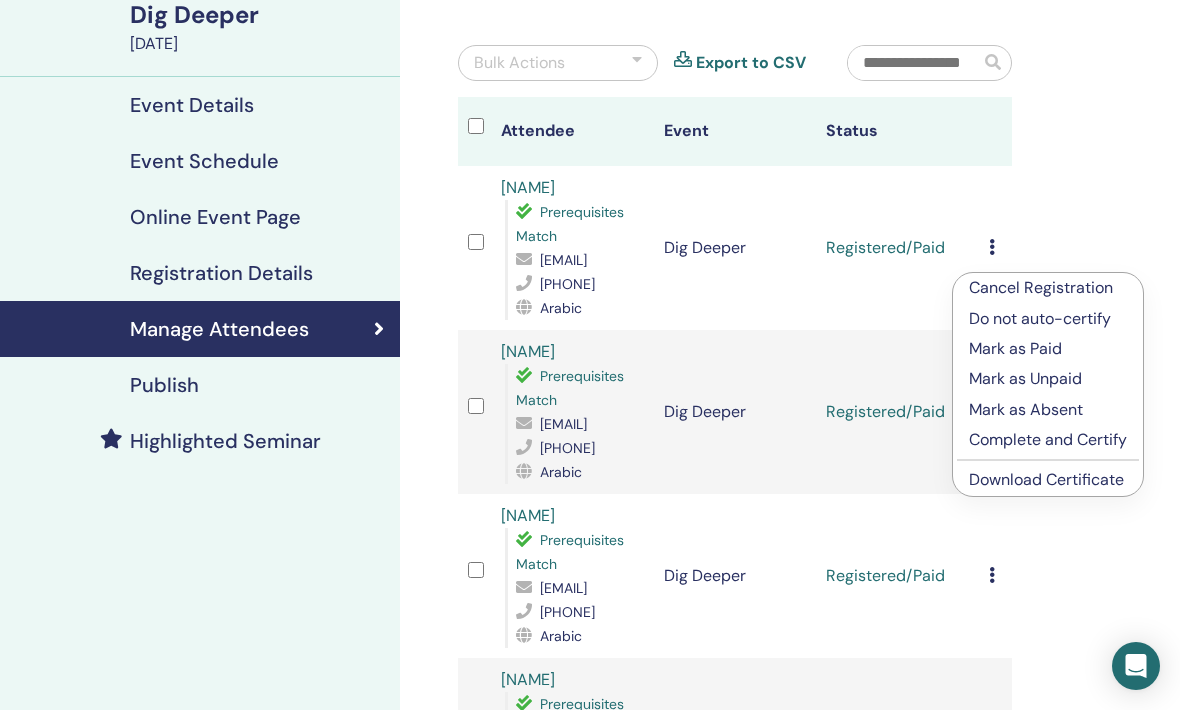 click on "Complete and Certify" at bounding box center (1048, 440) 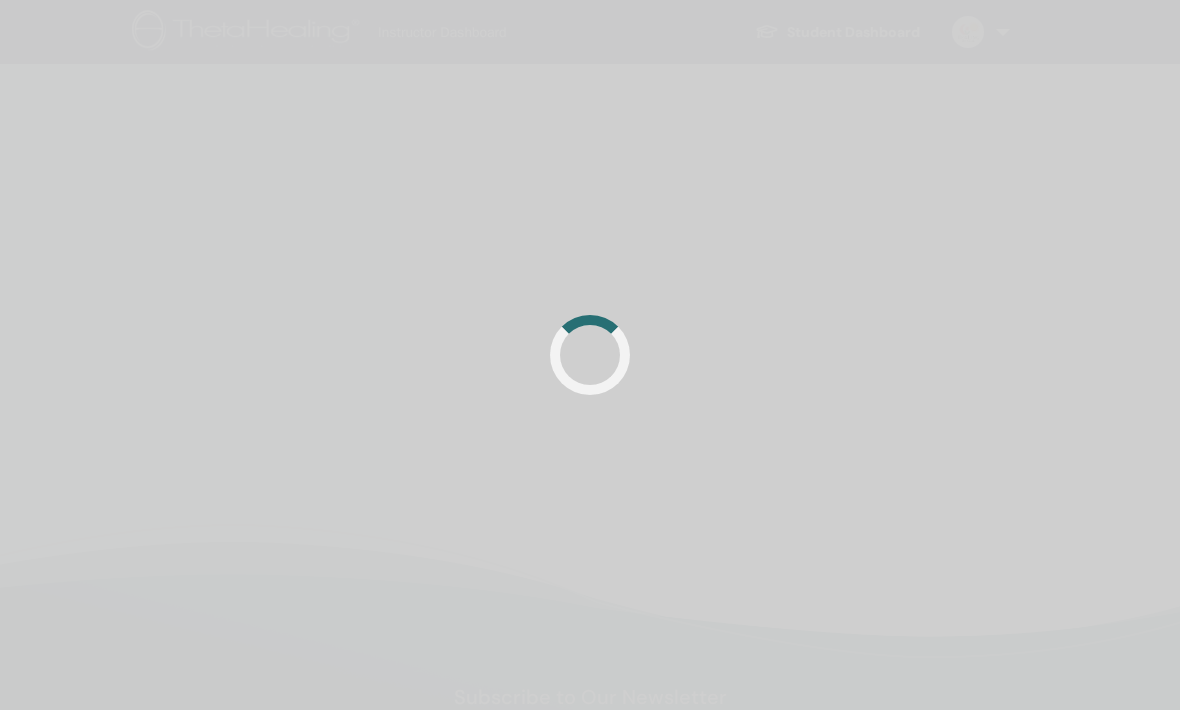 scroll, scrollTop: 227, scrollLeft: 0, axis: vertical 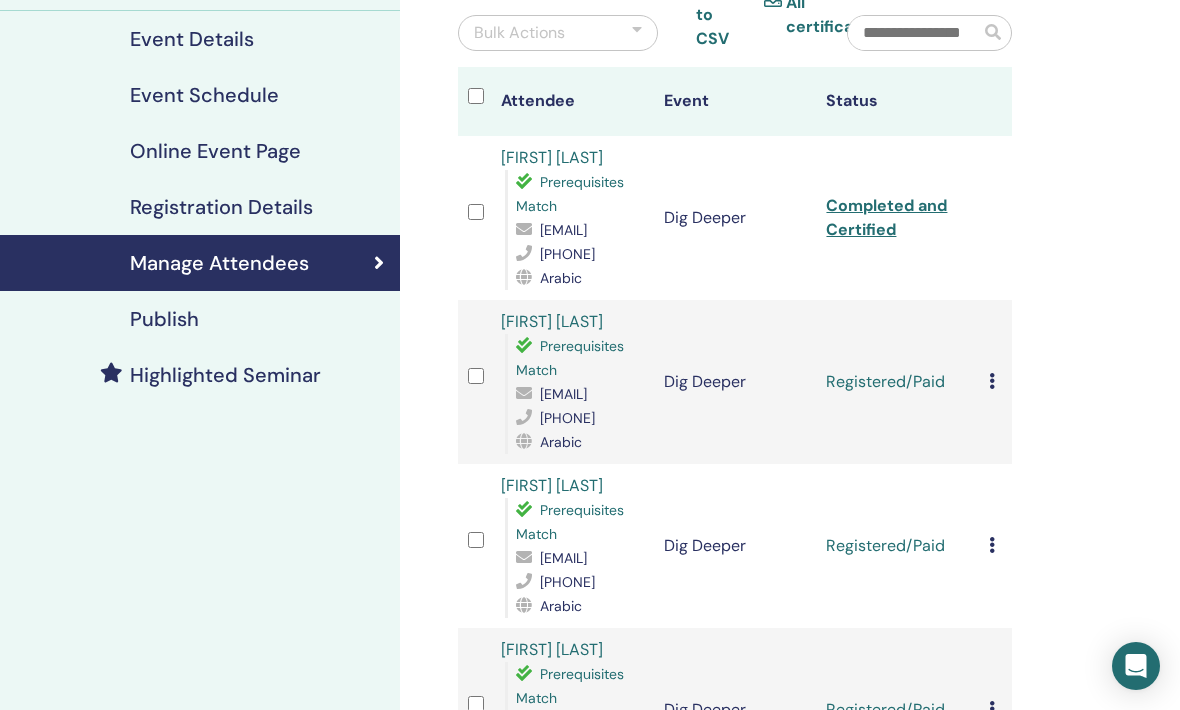 click at bounding box center (992, 381) 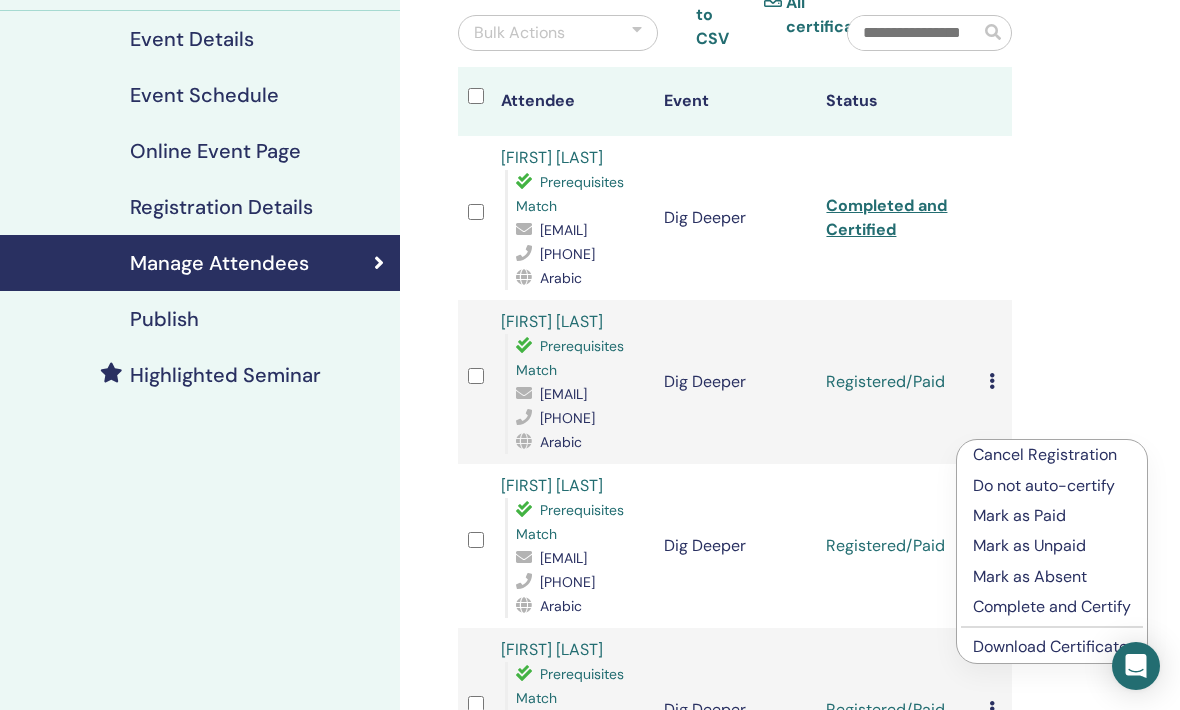 click on "Complete and Certify" at bounding box center (1052, 607) 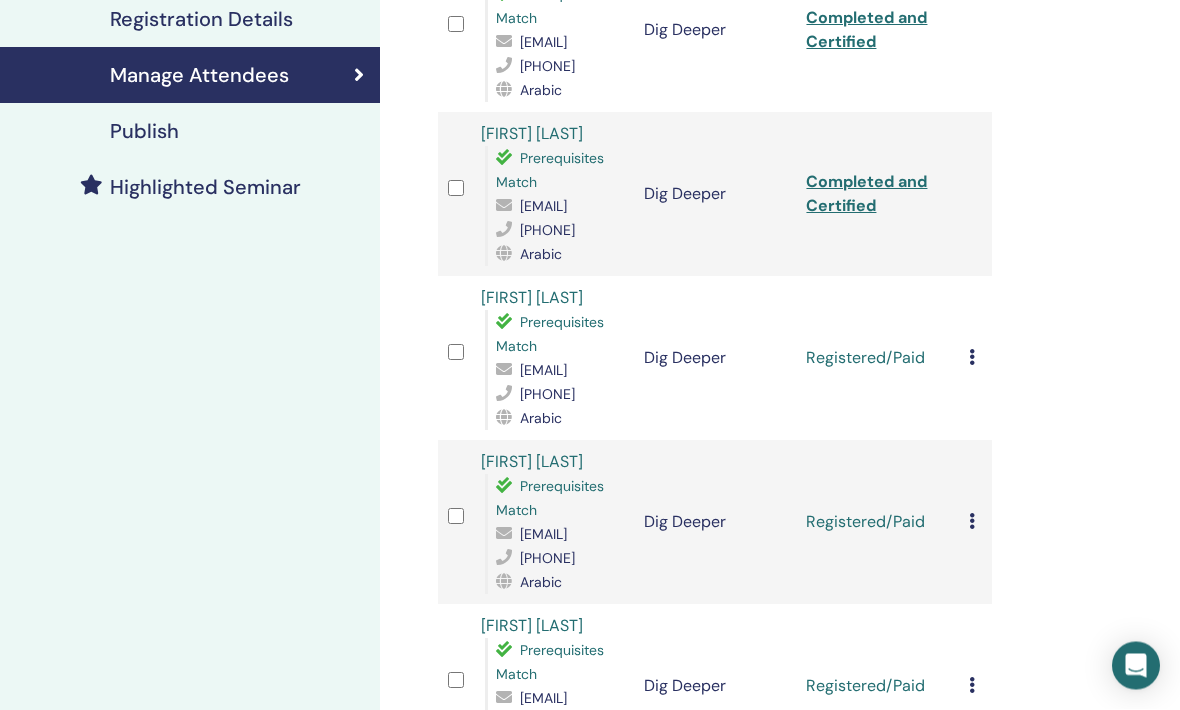 scroll, scrollTop: 414, scrollLeft: 20, axis: both 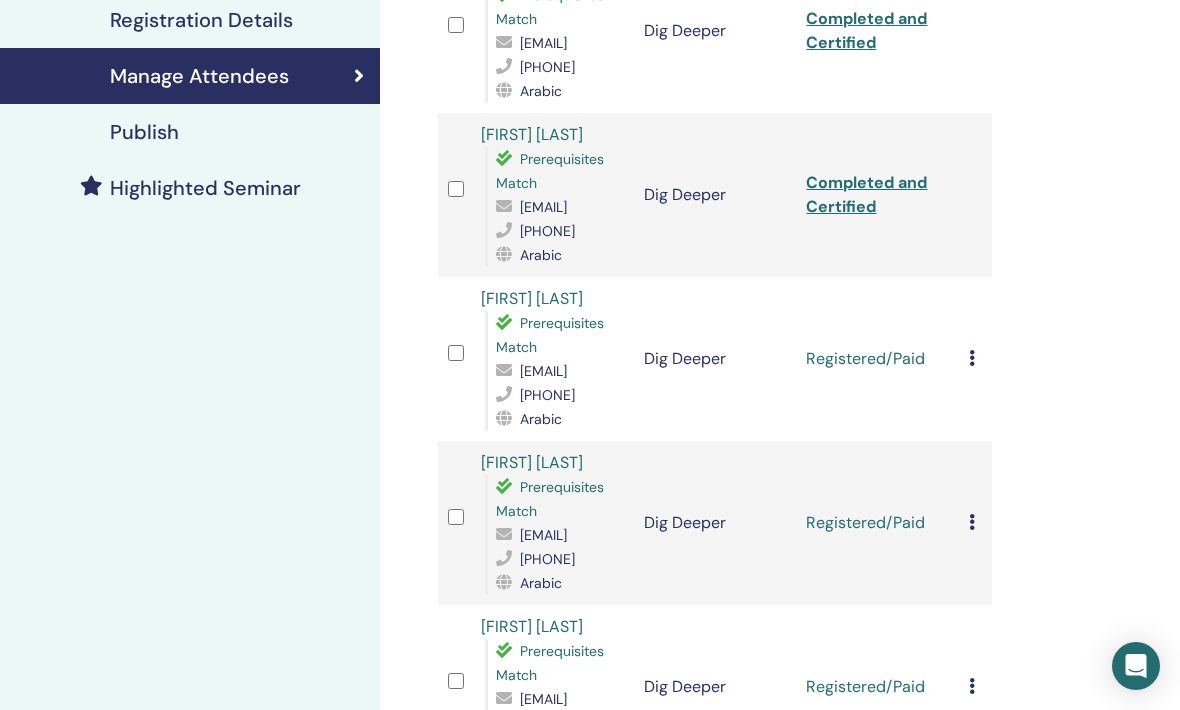 click at bounding box center (972, 358) 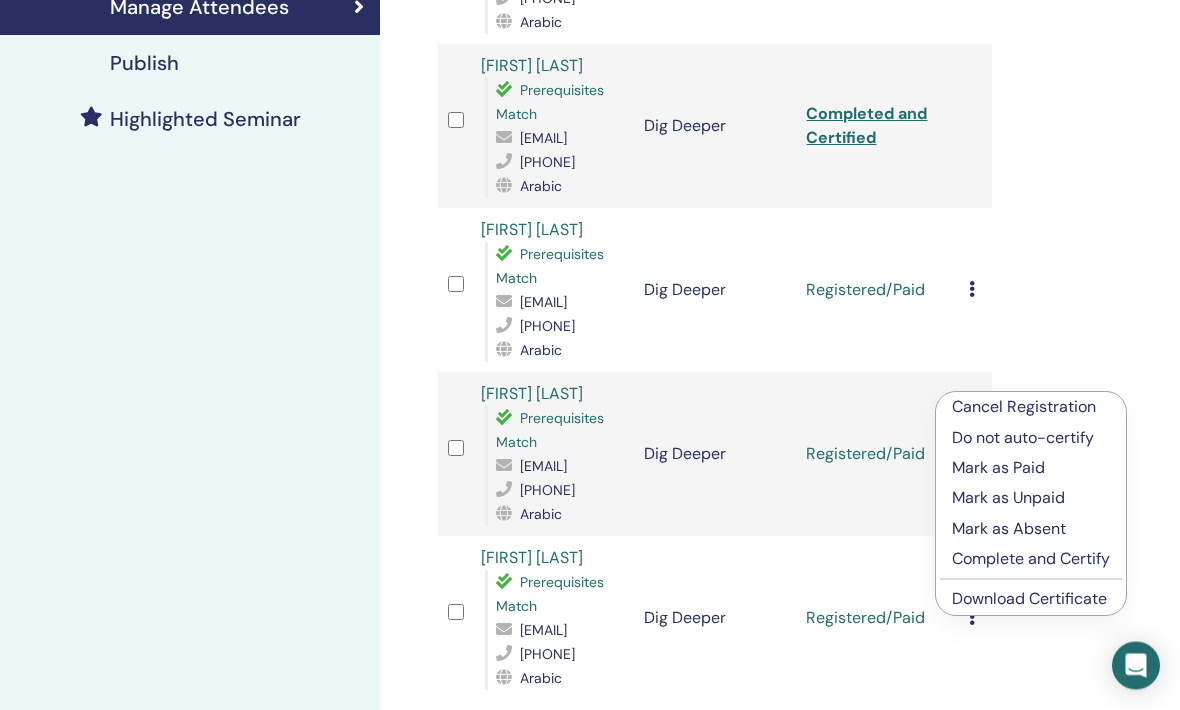 click on "Complete and Certify" at bounding box center [1031, 560] 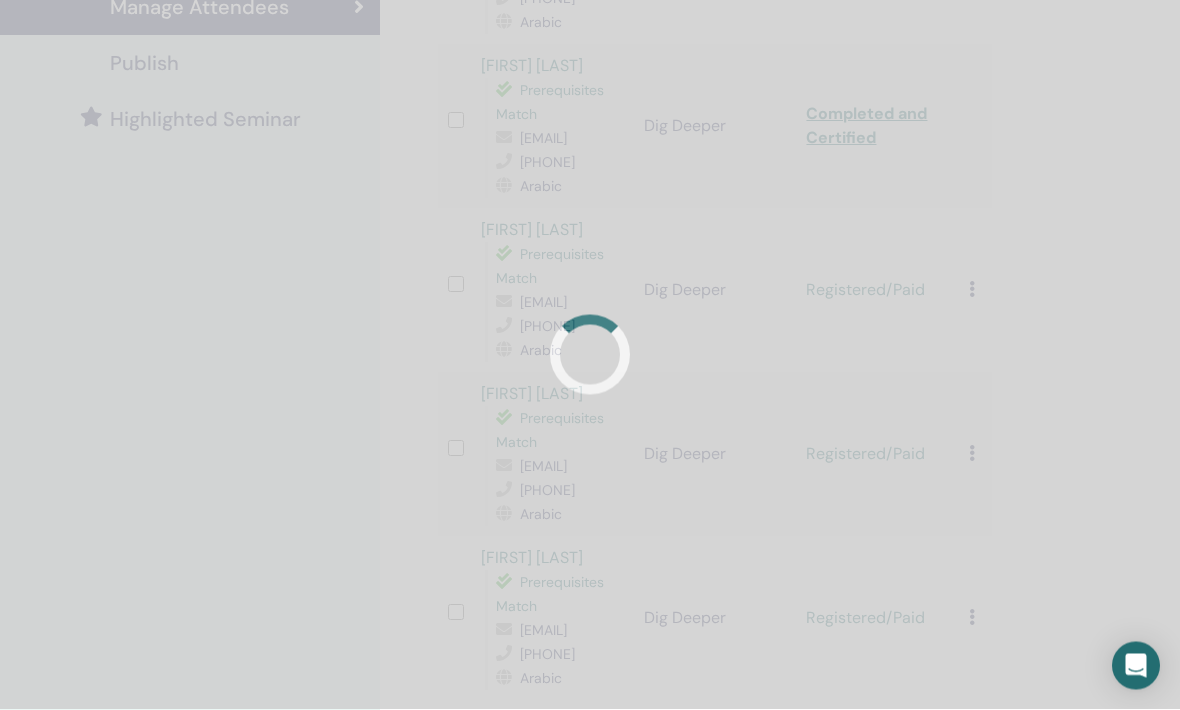 scroll, scrollTop: 483, scrollLeft: 20, axis: both 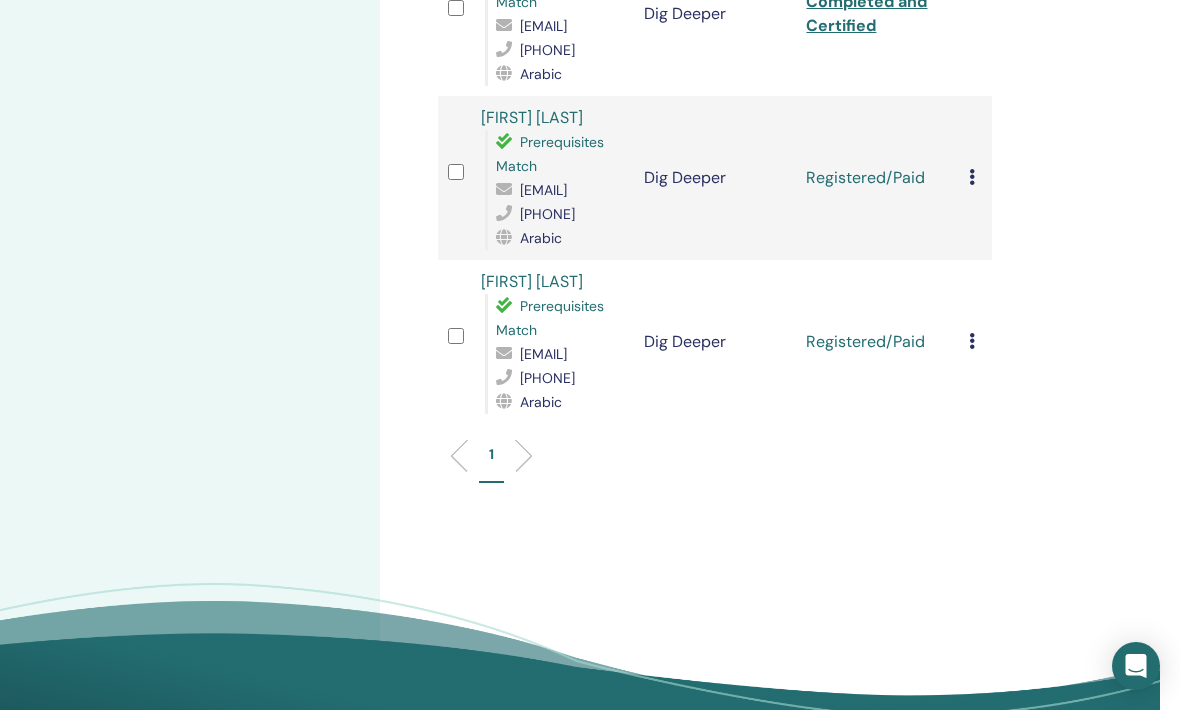 click on "Cancel Registration Do not auto-certify Mark as Paid Mark as Unpaid Mark as Absent Complete and Certify Download Certificate" at bounding box center (975, 178) 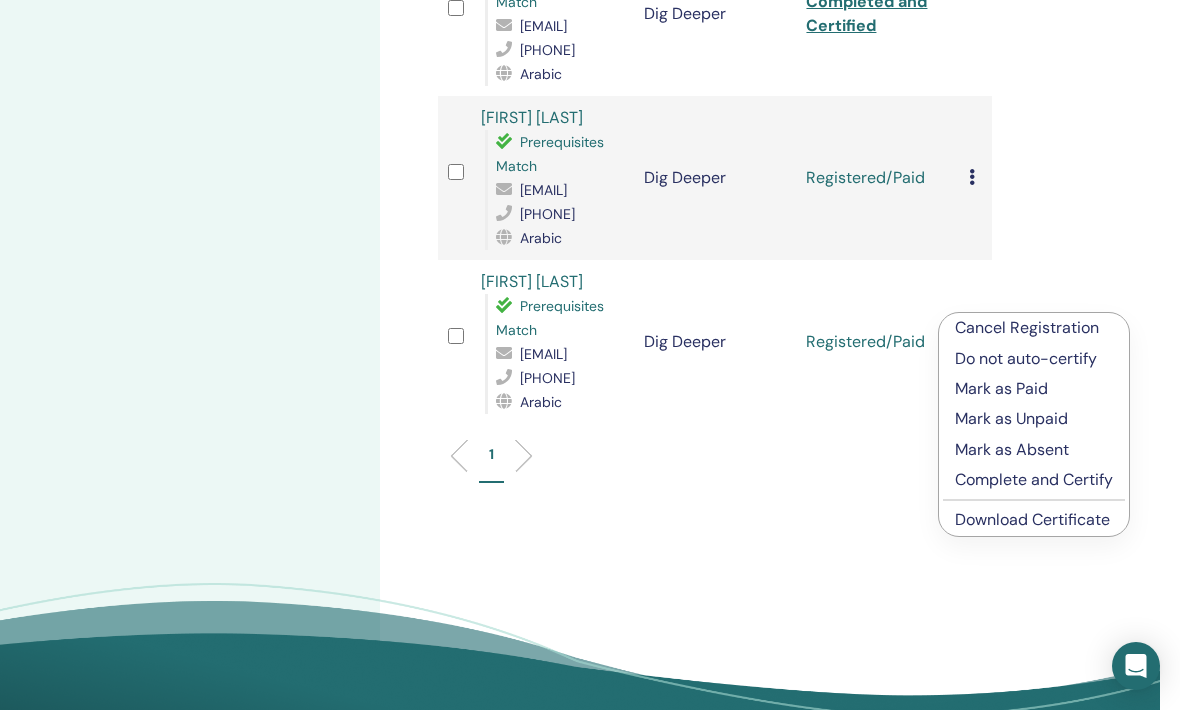 click on "Complete and Certify" at bounding box center [1034, 480] 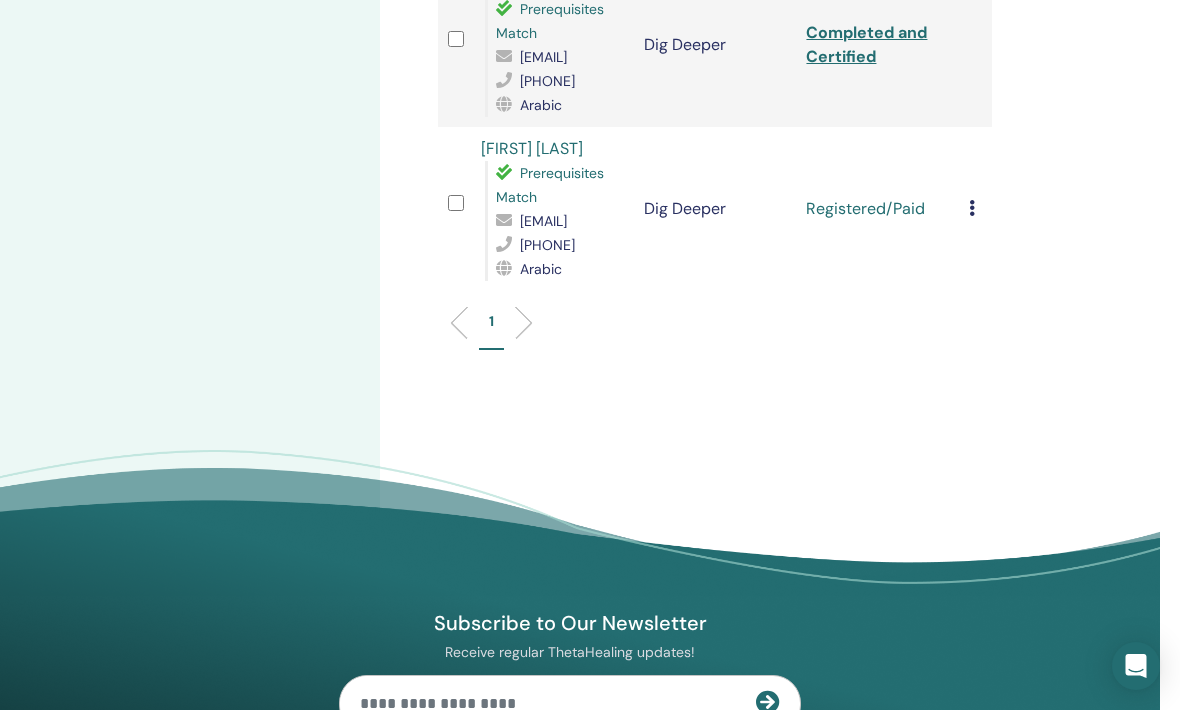 scroll, scrollTop: 893, scrollLeft: 20, axis: both 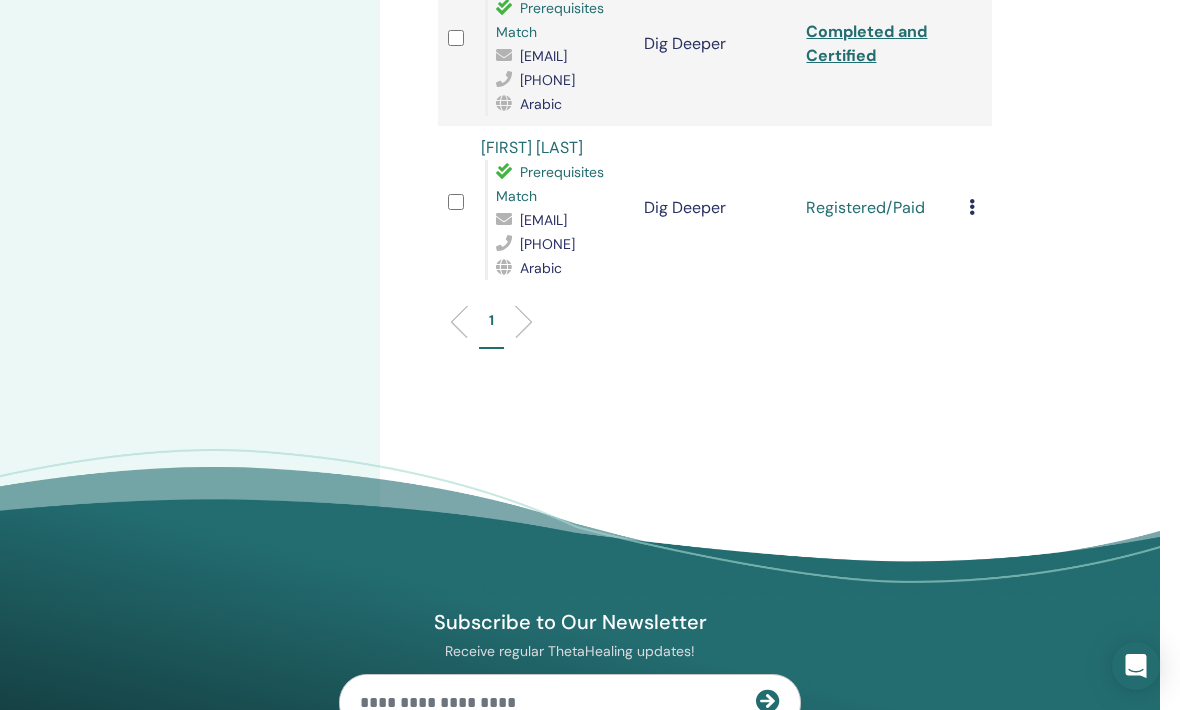 click at bounding box center (972, 207) 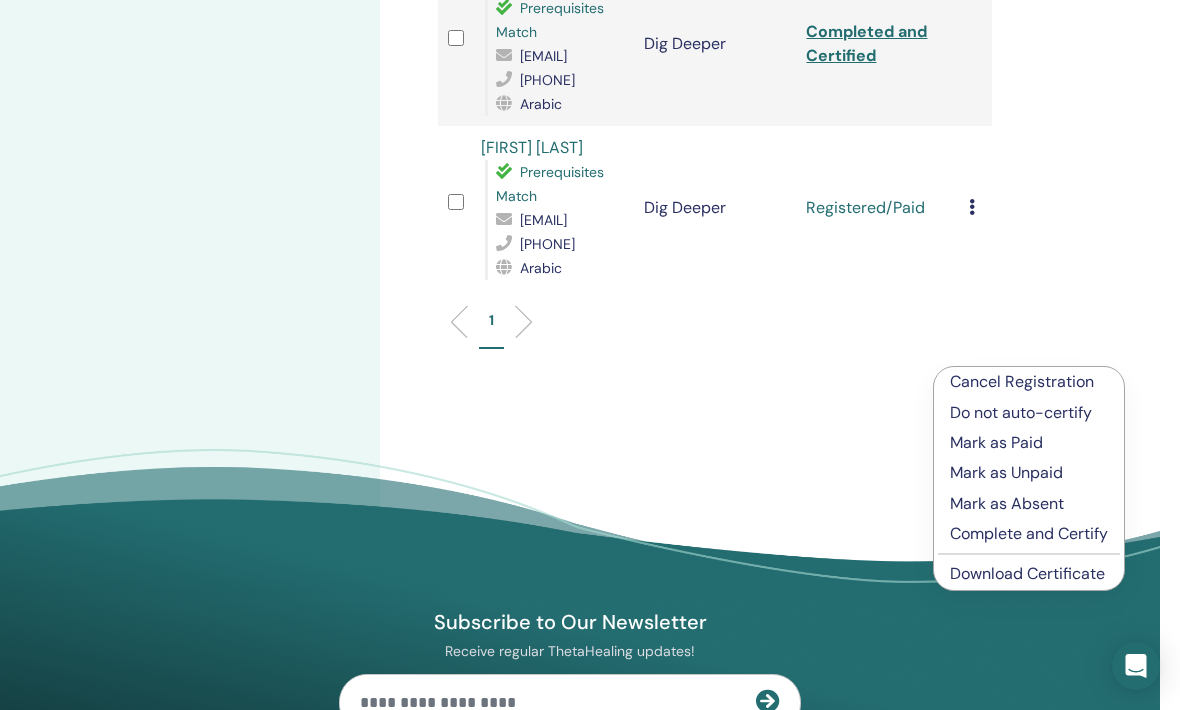 click on "Complete and Certify" at bounding box center (1029, 534) 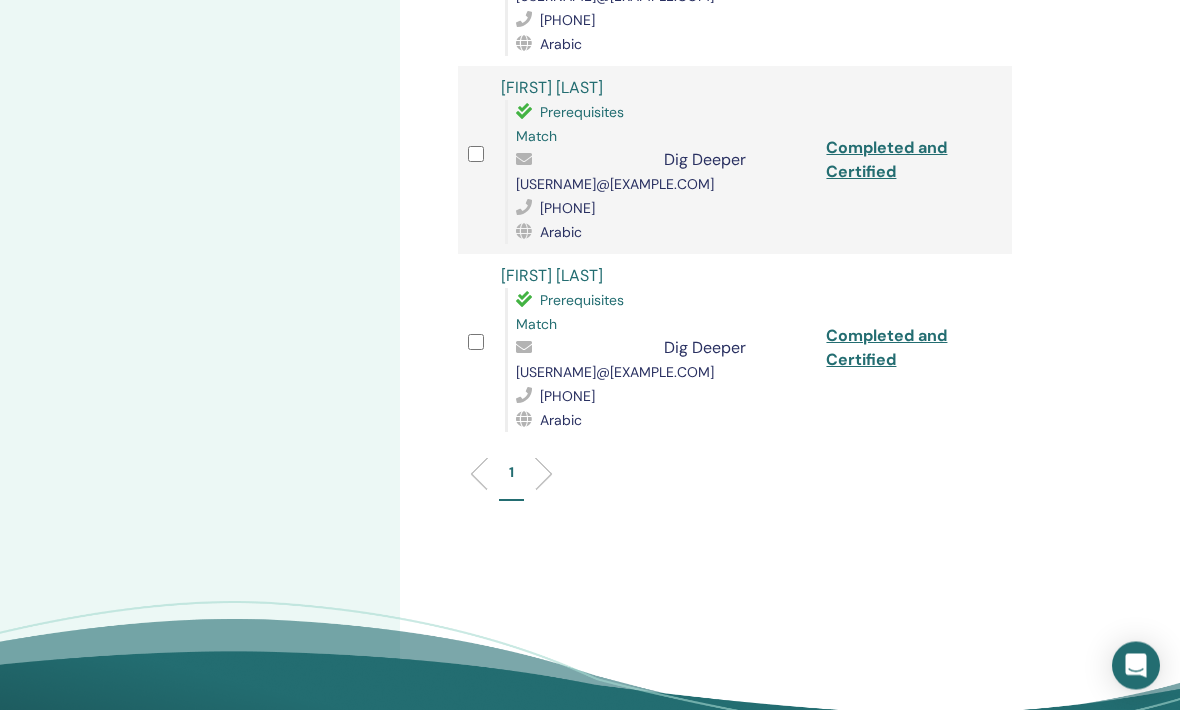 scroll, scrollTop: 861, scrollLeft: 0, axis: vertical 